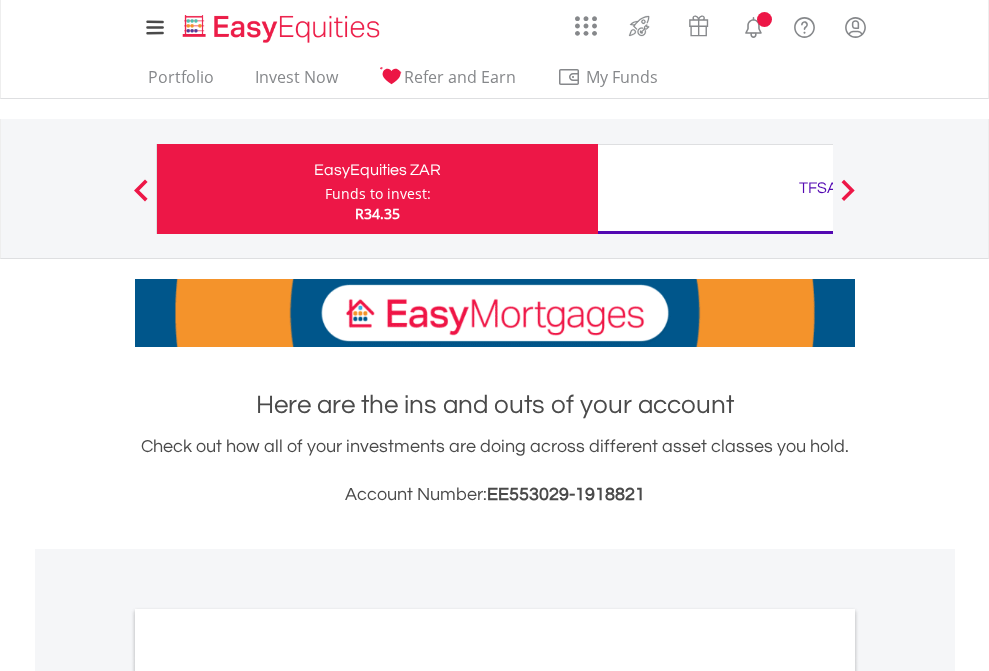 scroll, scrollTop: 0, scrollLeft: 0, axis: both 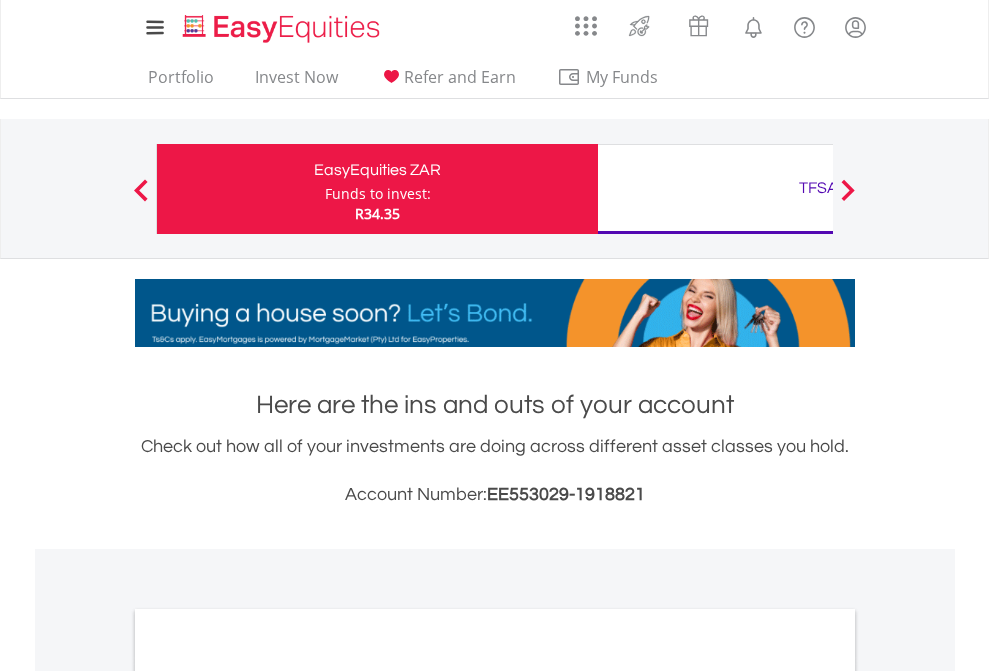 click on "Funds to invest:" at bounding box center [378, 194] 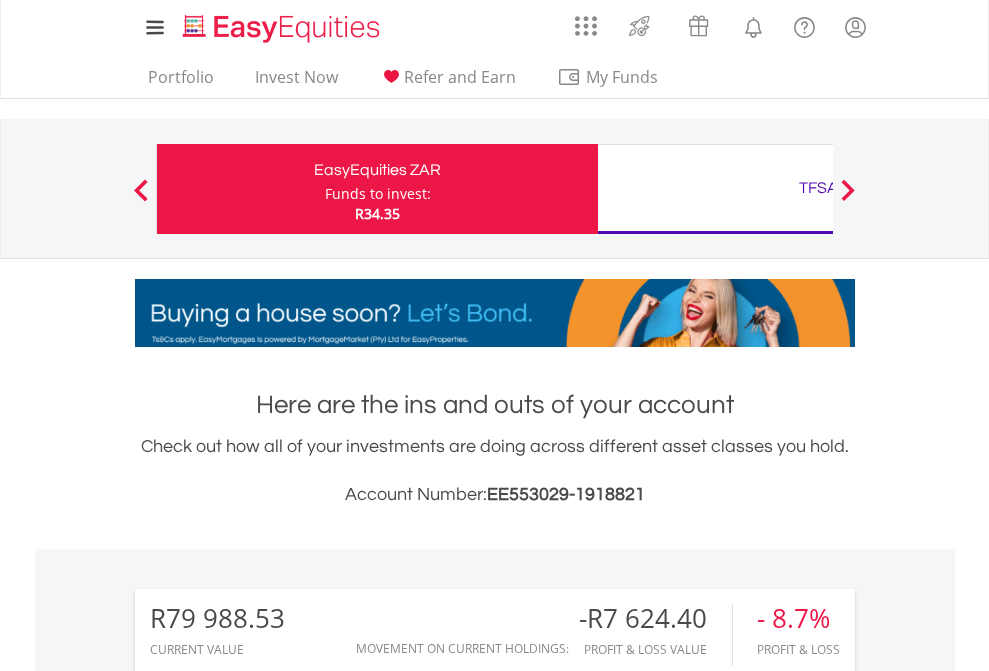 scroll, scrollTop: 999808, scrollLeft: 999687, axis: both 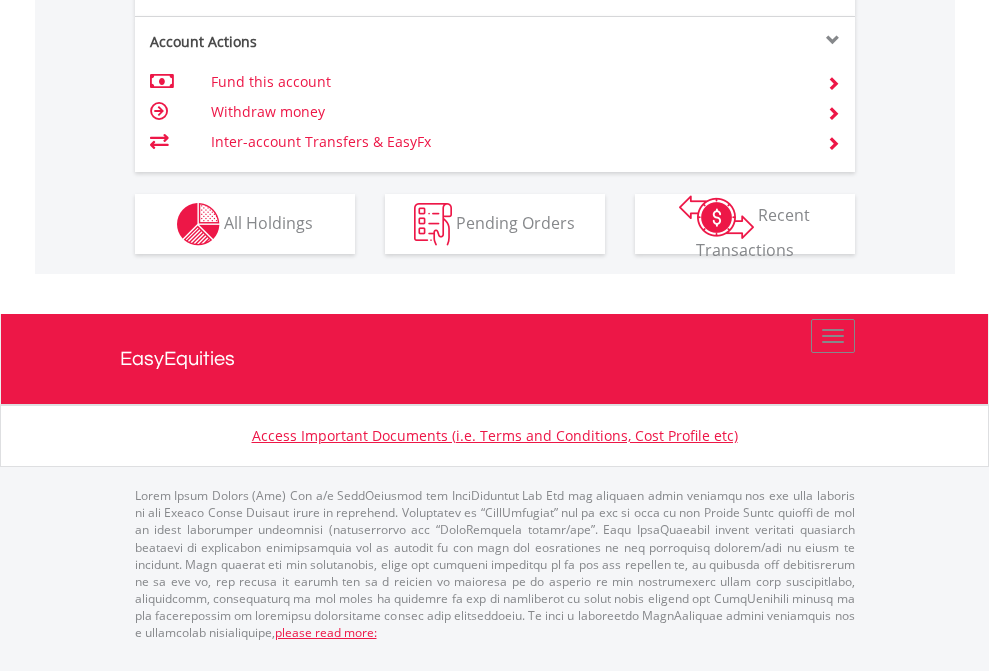 click on "Investment types" at bounding box center (706, -337) 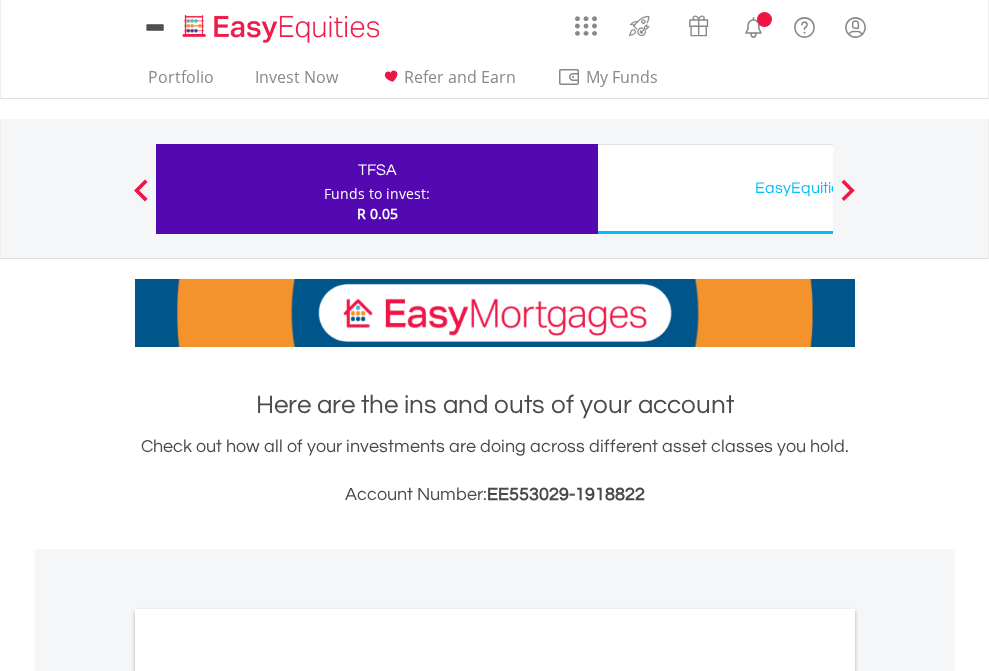 scroll, scrollTop: 0, scrollLeft: 0, axis: both 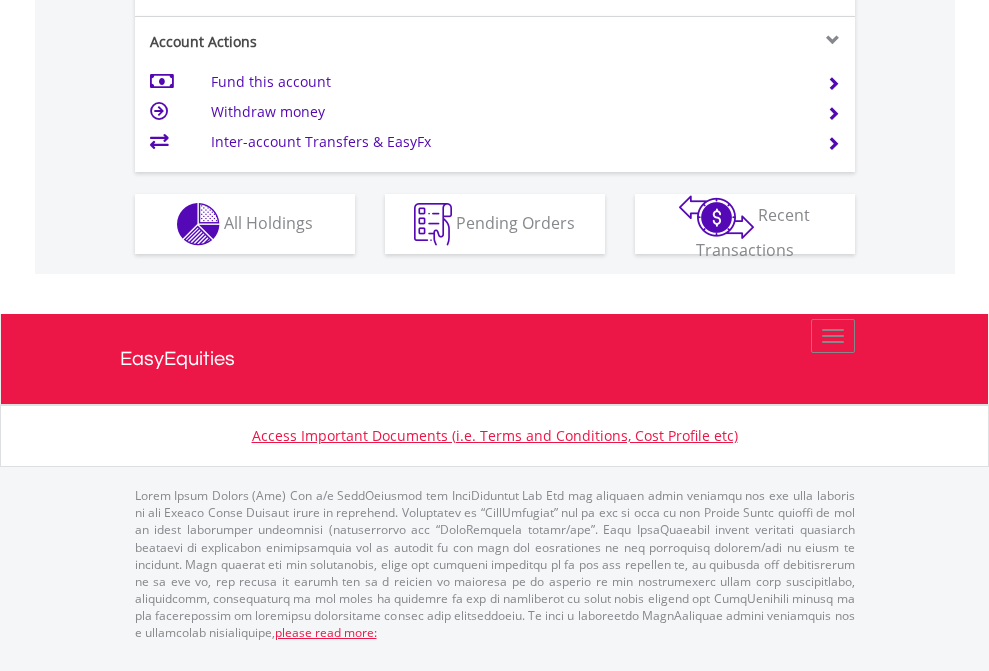 click on "Investment types" at bounding box center (706, -337) 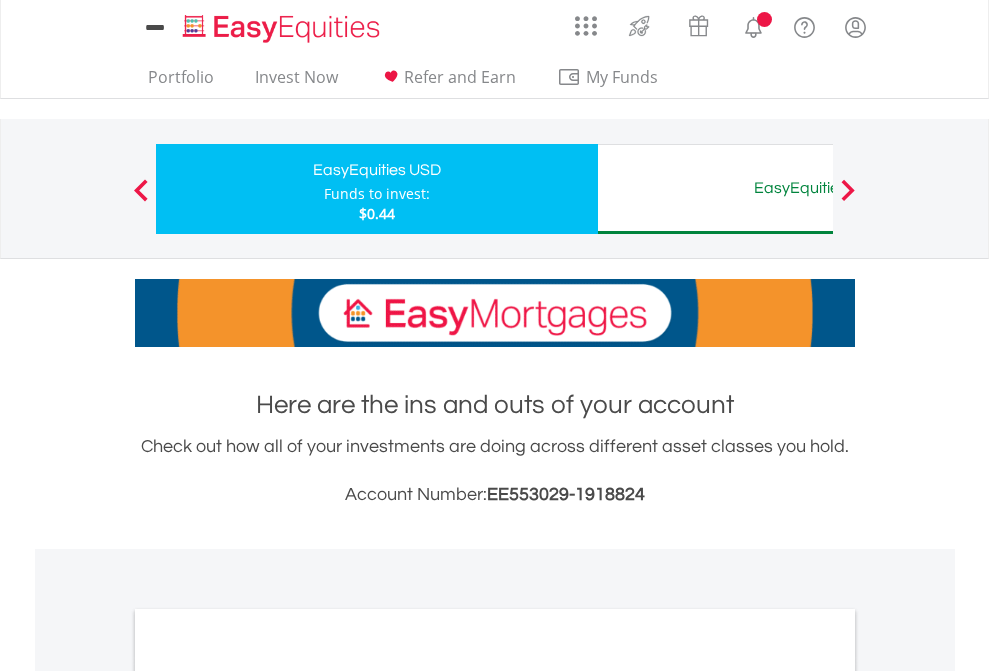 scroll, scrollTop: 0, scrollLeft: 0, axis: both 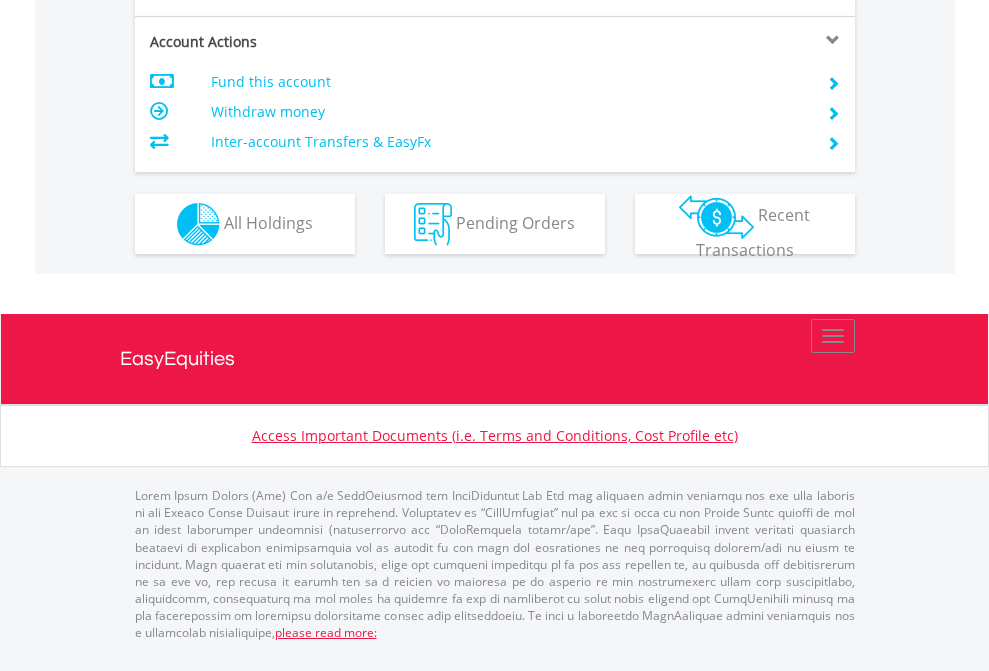 click on "Investment types" at bounding box center [706, -337] 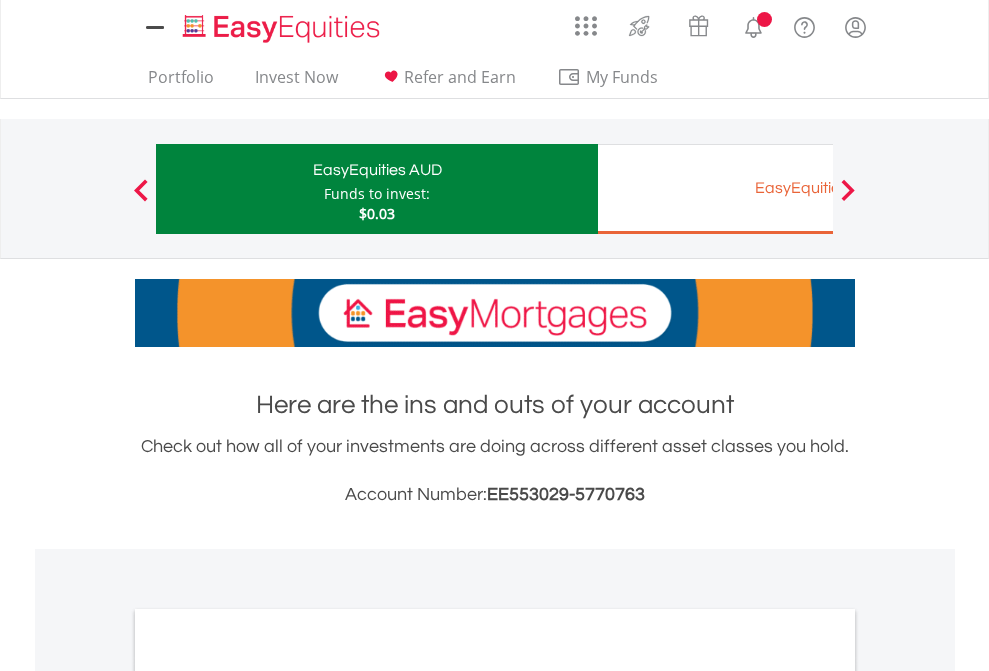 scroll, scrollTop: 0, scrollLeft: 0, axis: both 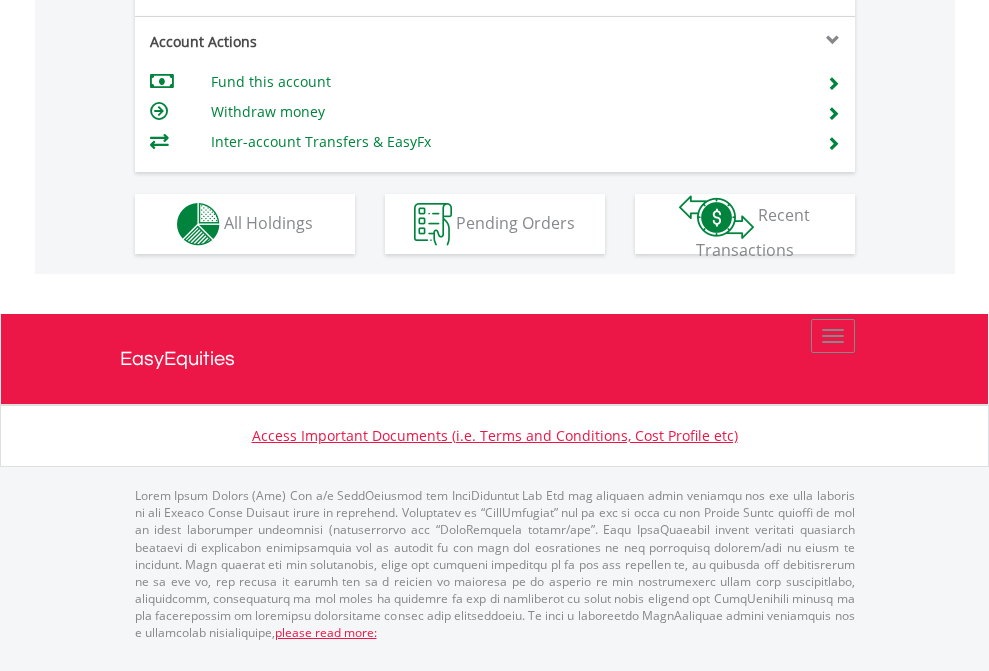click on "Investment types" at bounding box center [706, -337] 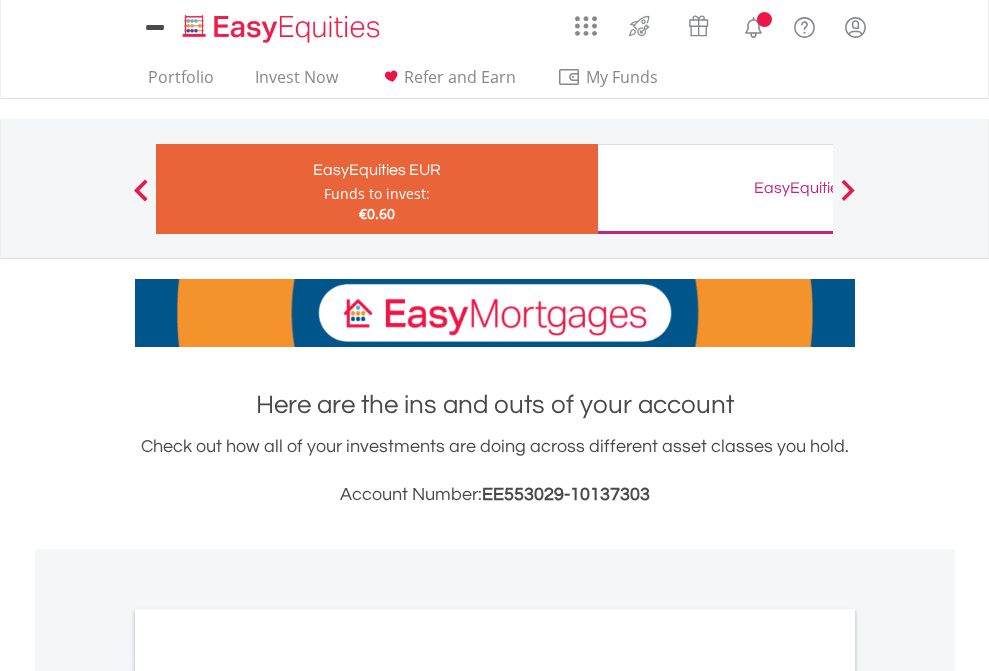 scroll, scrollTop: 0, scrollLeft: 0, axis: both 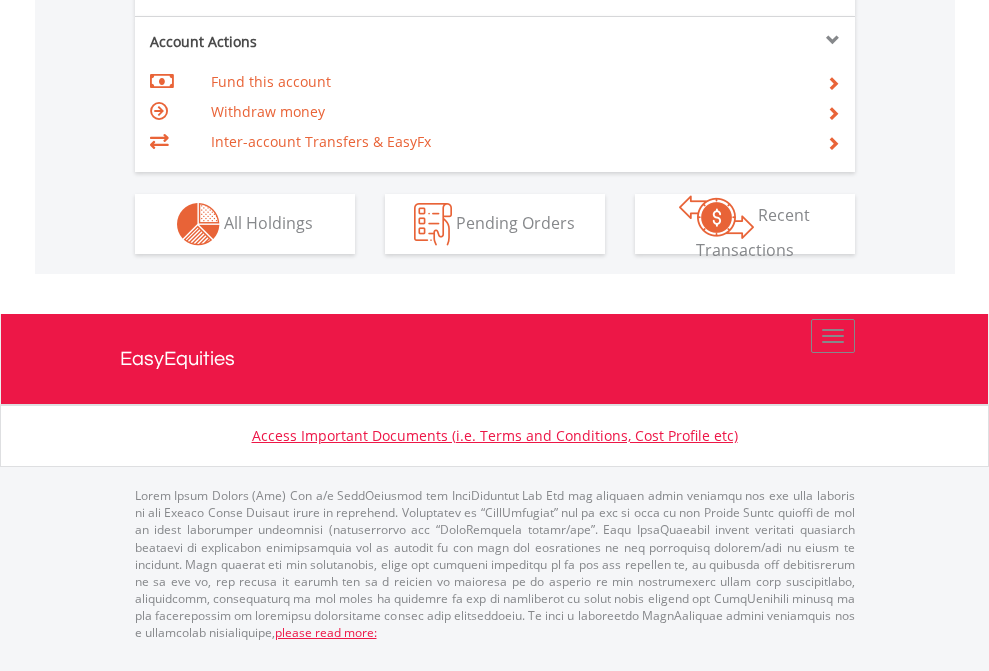 click on "Investment types" at bounding box center [706, -337] 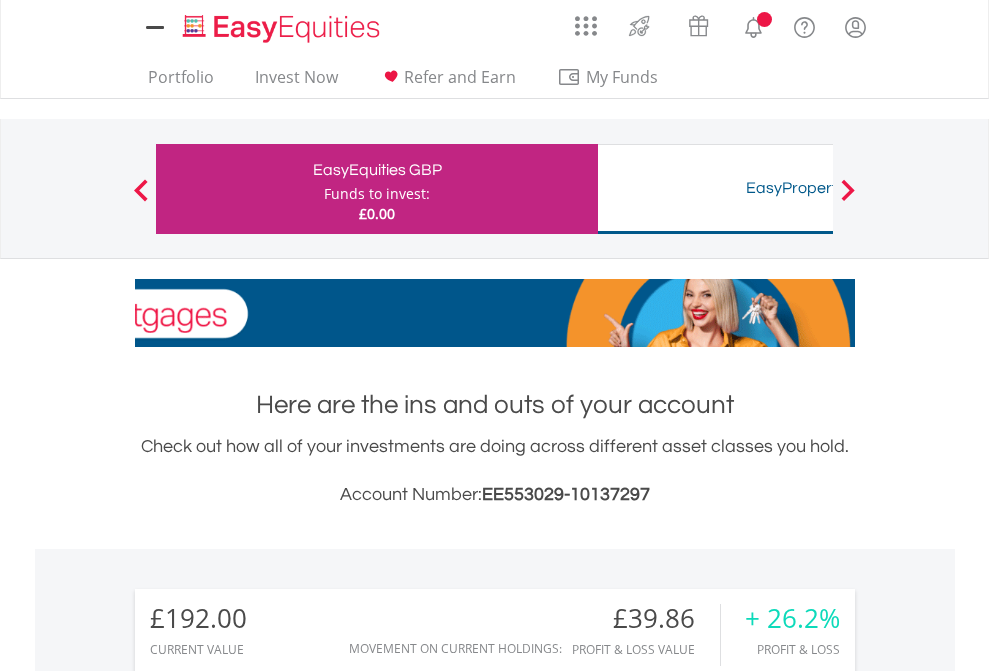 scroll, scrollTop: 0, scrollLeft: 0, axis: both 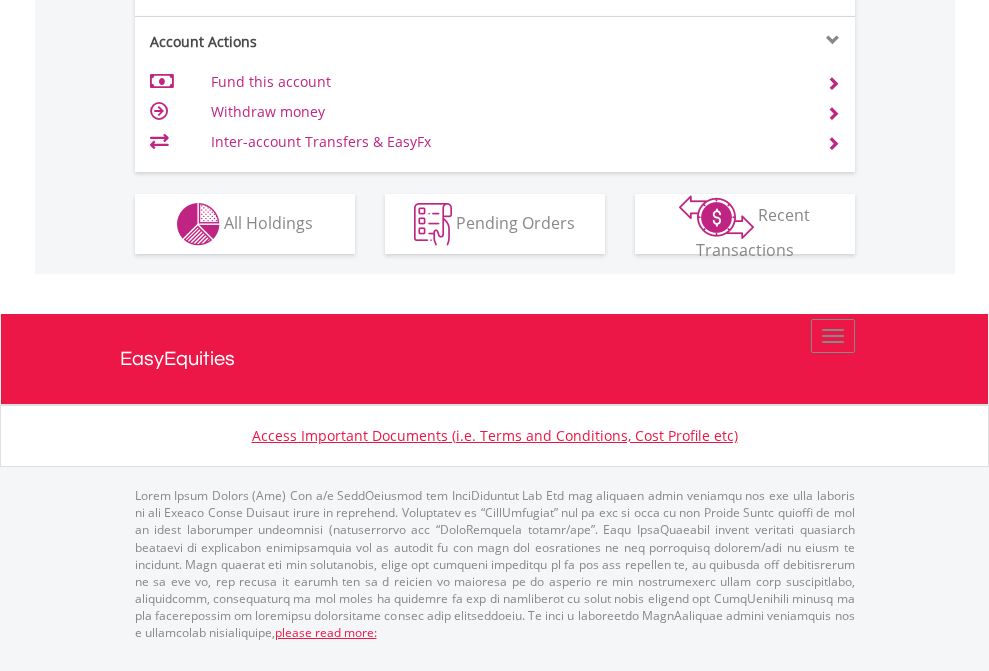 click on "Investment types" at bounding box center [706, -337] 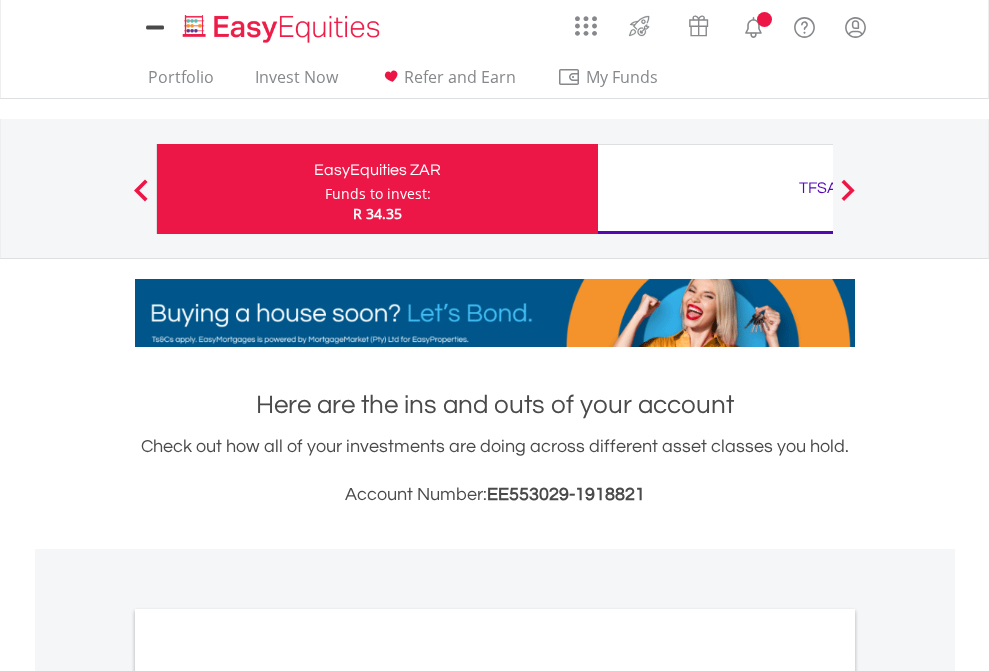 scroll, scrollTop: 1202, scrollLeft: 0, axis: vertical 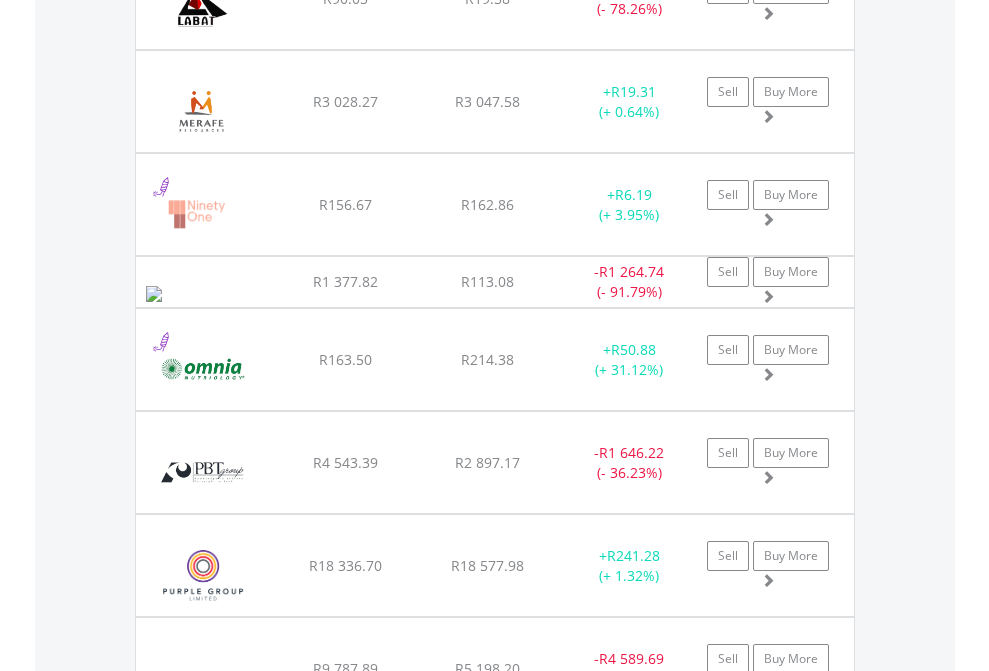 click on "TFSA" at bounding box center (818, -2116) 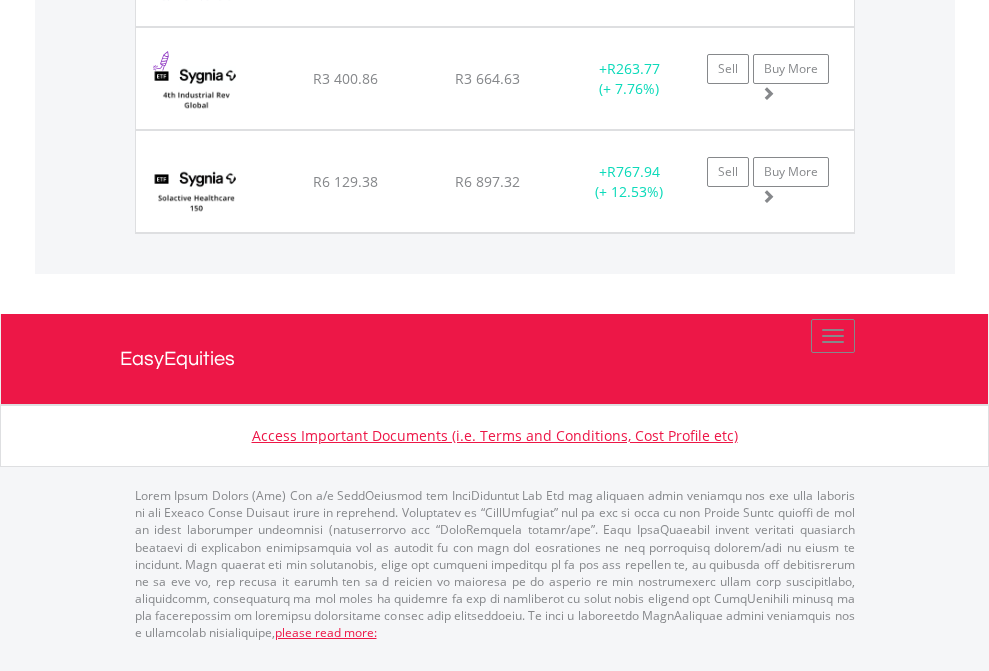 click on "EasyEquities USD" at bounding box center [818, -1380] 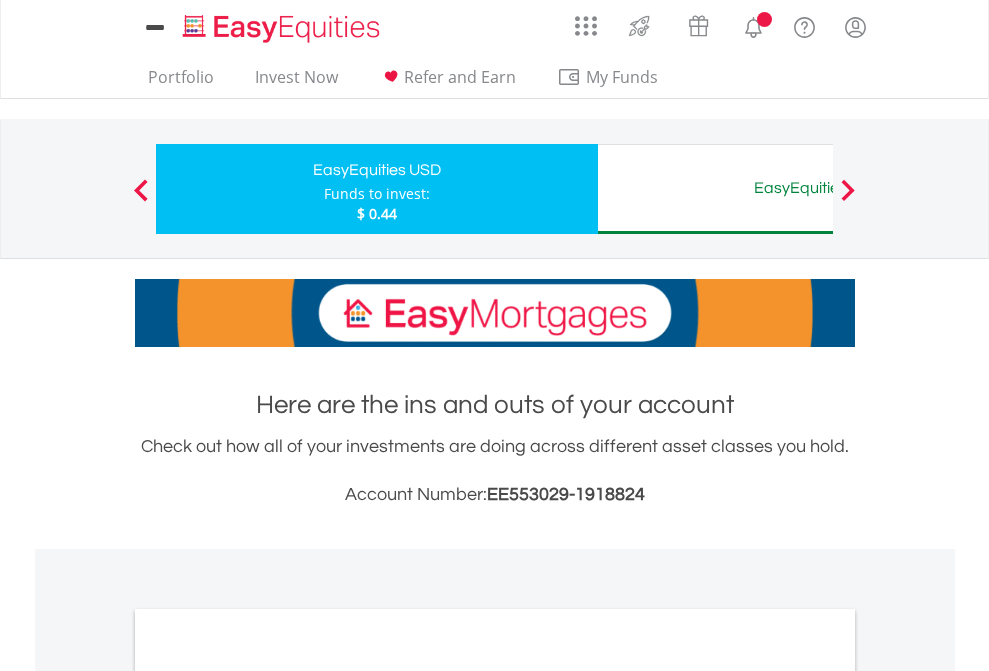 scroll, scrollTop: 1202, scrollLeft: 0, axis: vertical 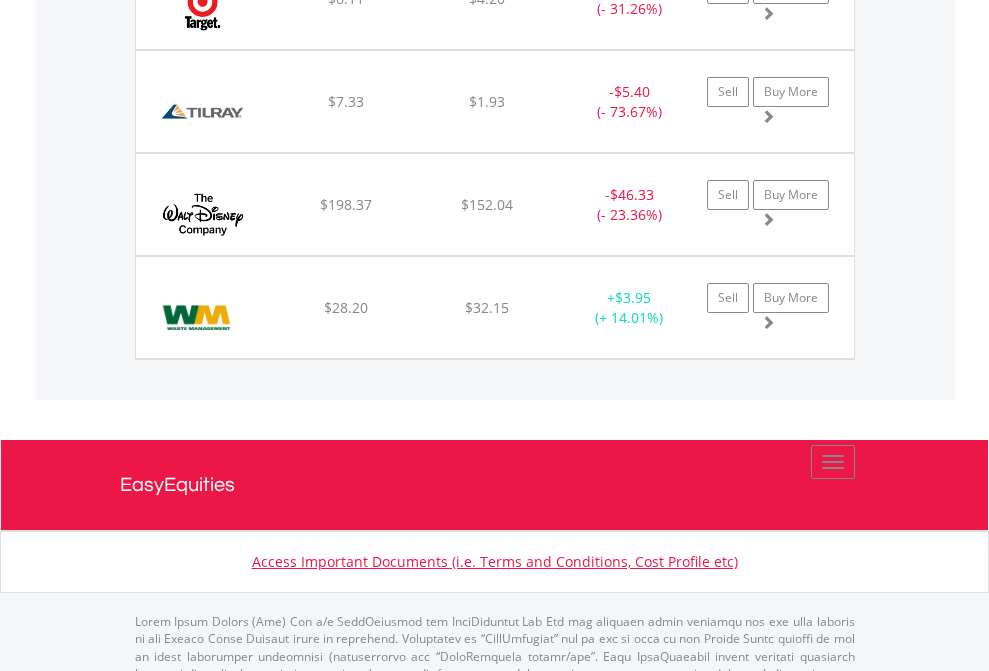 click on "EasyEquities AUD" at bounding box center [818, -2076] 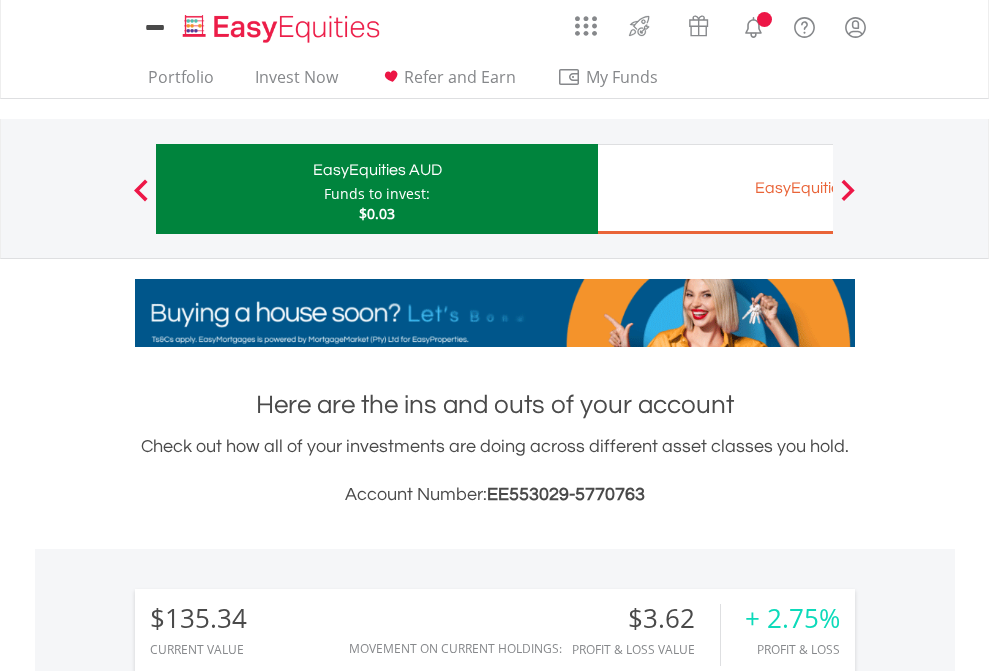 click on "All Holdings" at bounding box center [268, 1466] 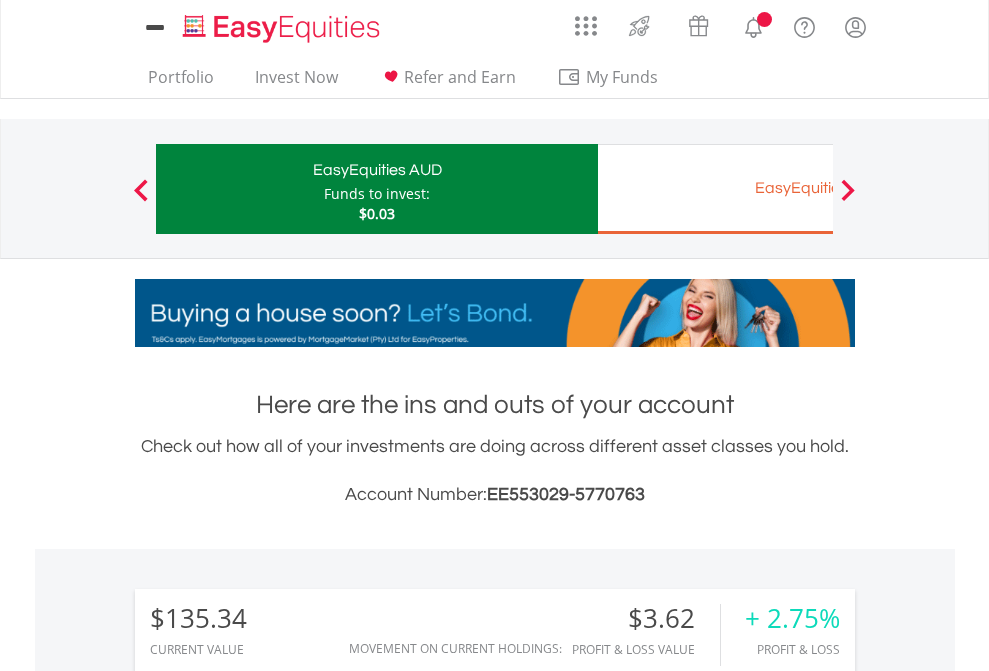 scroll, scrollTop: 1493, scrollLeft: 0, axis: vertical 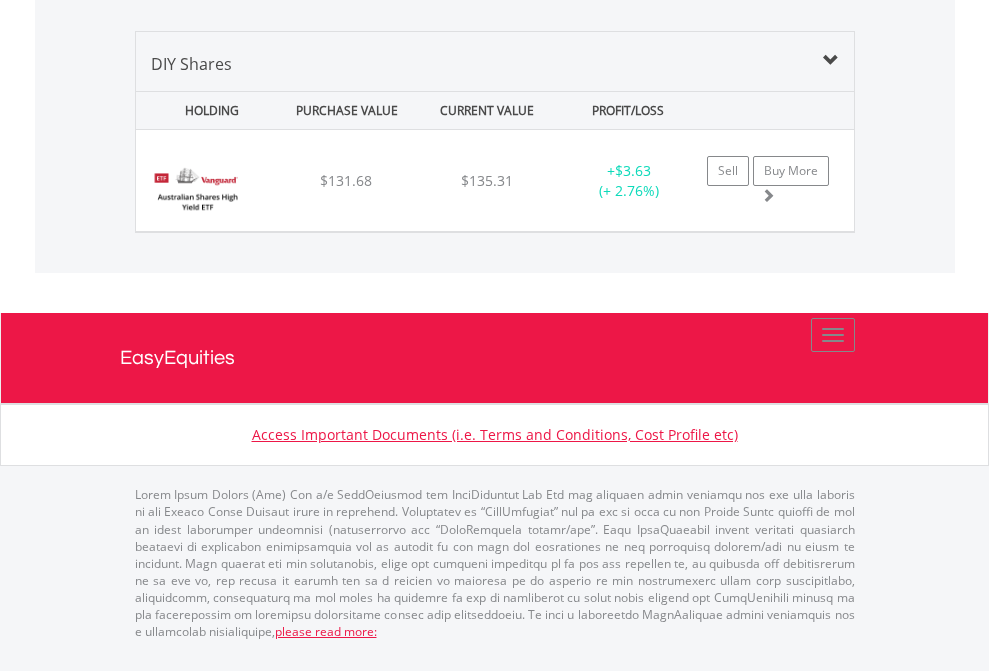 click on "EasyEquities EUR" at bounding box center [818, -1339] 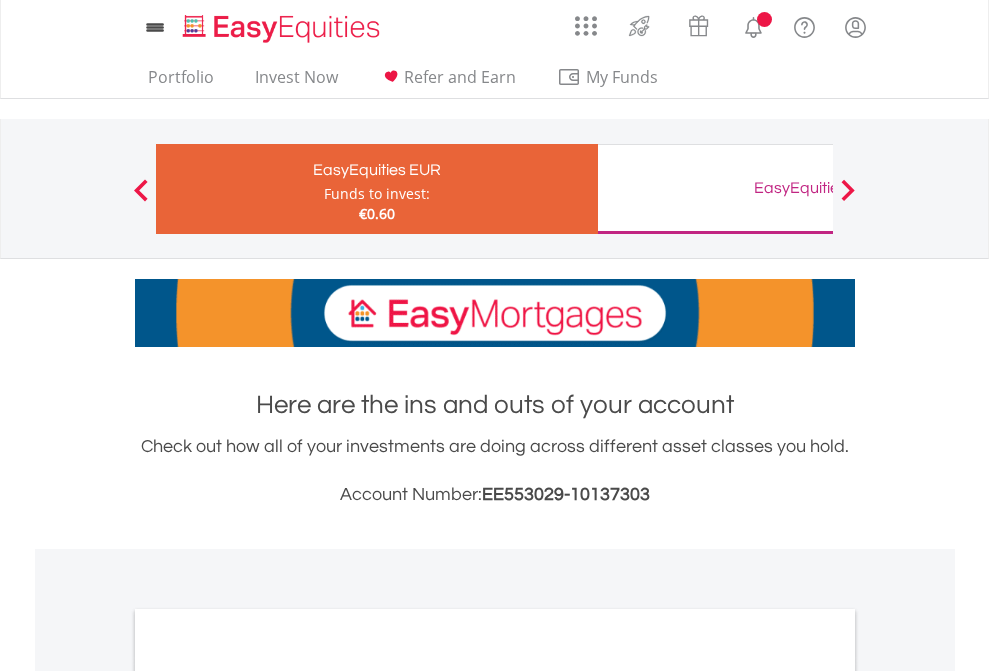 scroll, scrollTop: 1202, scrollLeft: 0, axis: vertical 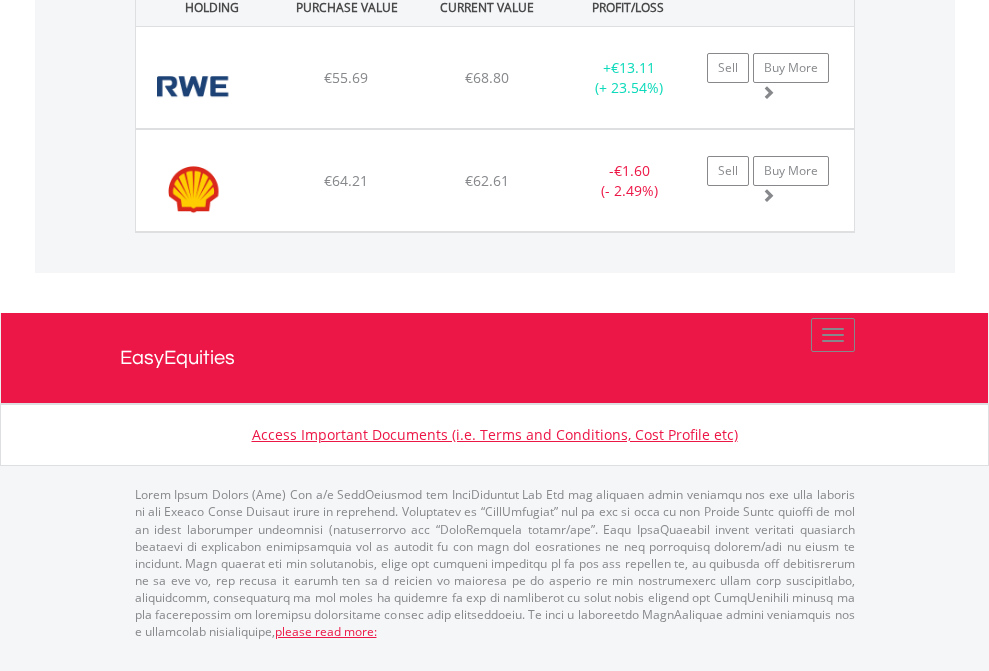 click on "EasyEquities GBP" at bounding box center (818, -1442) 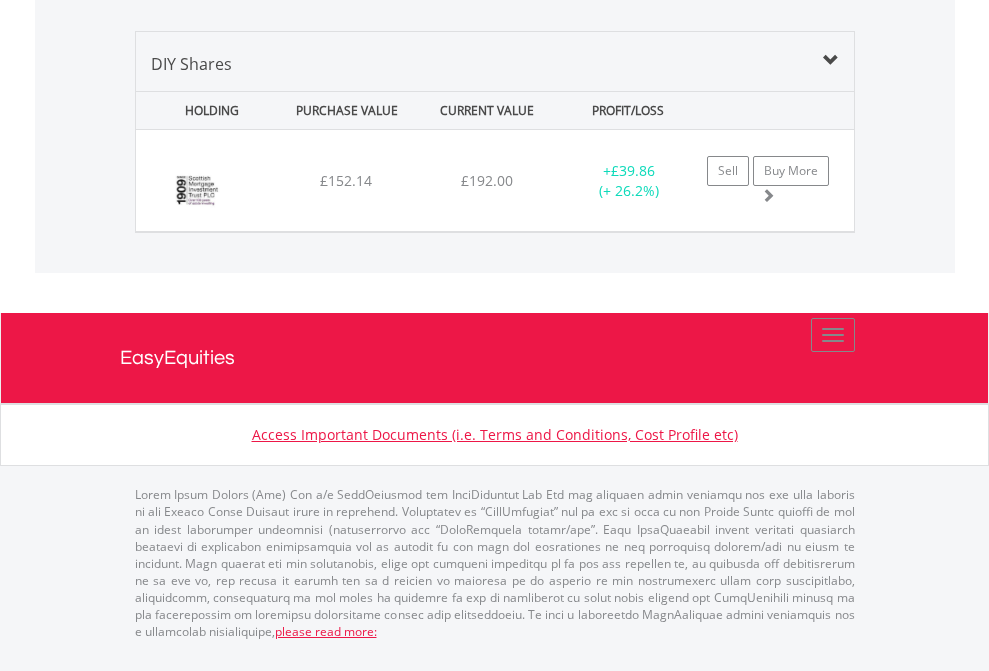 scroll, scrollTop: 2225, scrollLeft: 0, axis: vertical 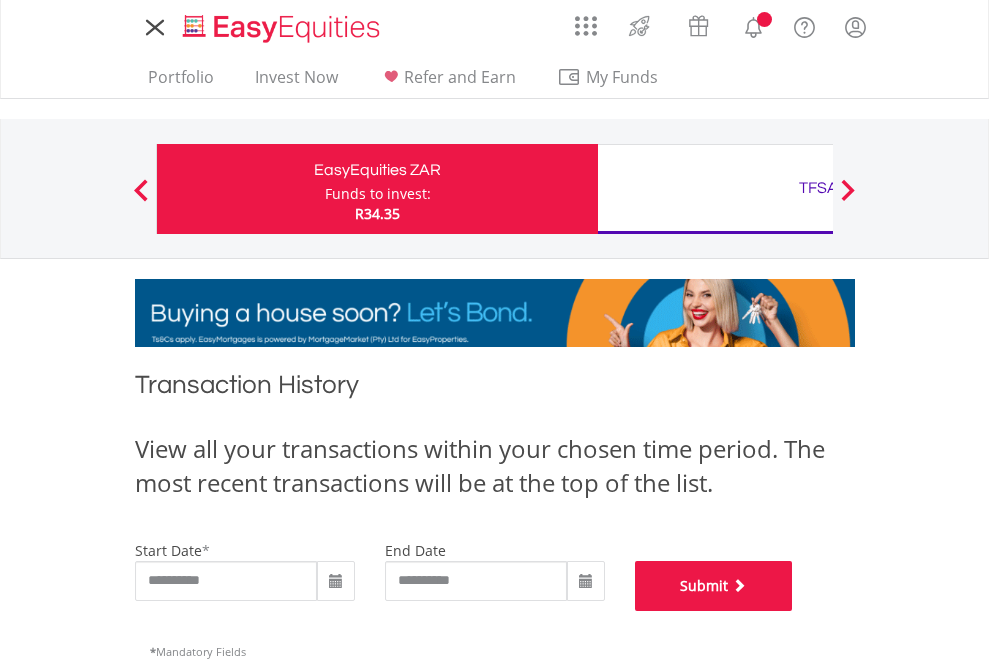 click on "Submit" at bounding box center (714, 586) 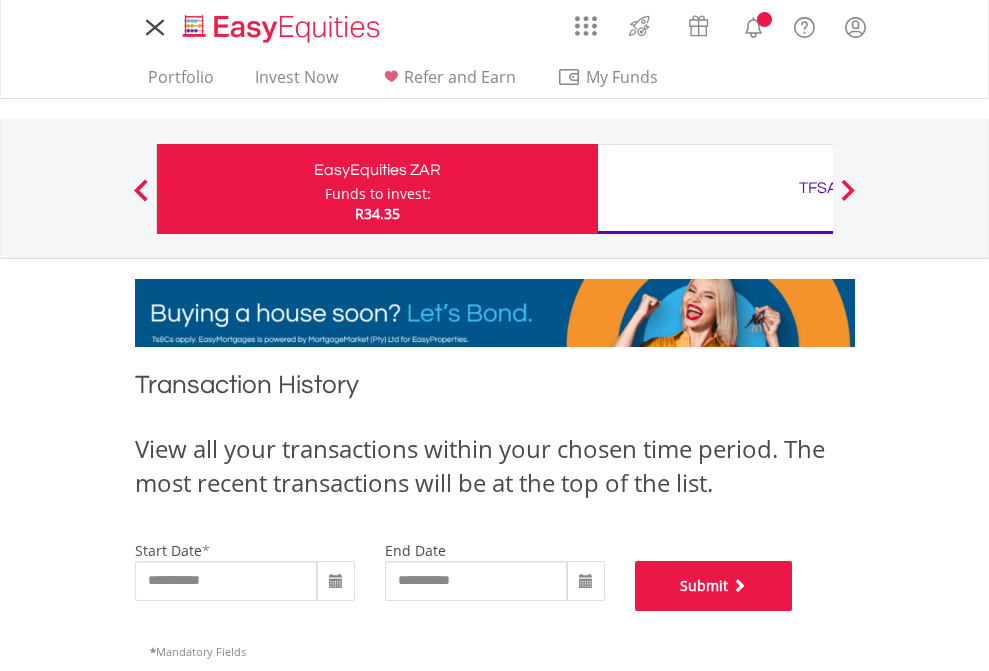 scroll, scrollTop: 811, scrollLeft: 0, axis: vertical 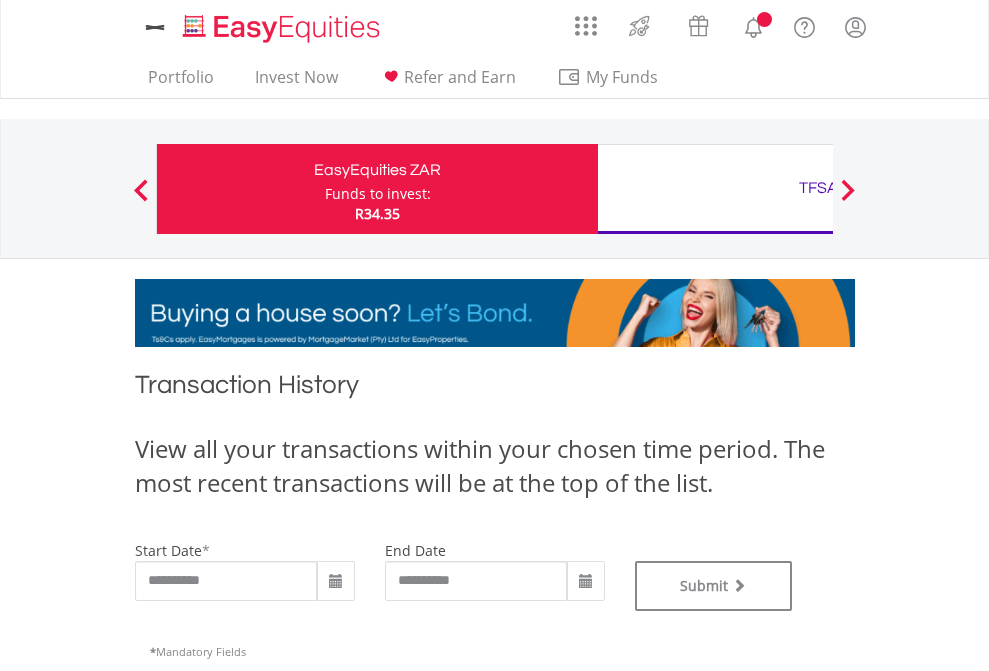 click on "TFSA" at bounding box center [818, 188] 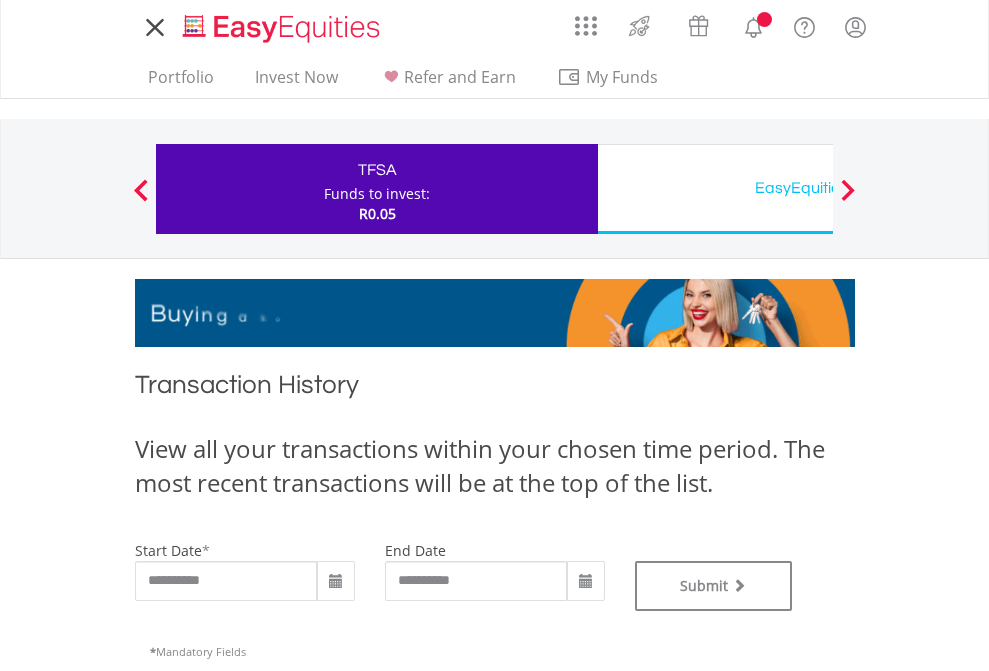 scroll, scrollTop: 0, scrollLeft: 0, axis: both 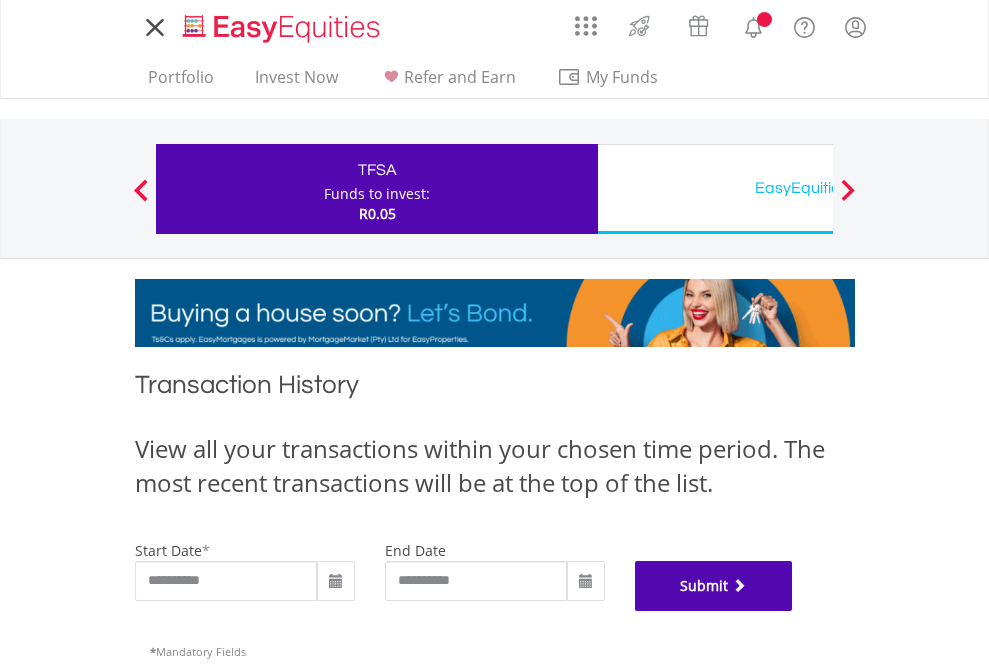 click on "Submit" at bounding box center (714, 586) 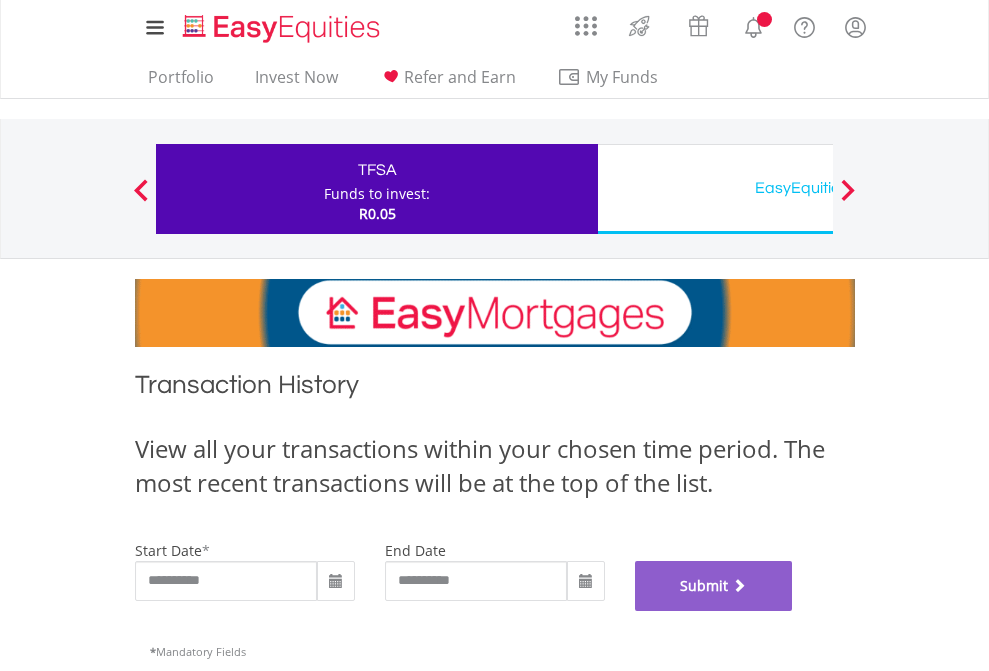 scroll, scrollTop: 811, scrollLeft: 0, axis: vertical 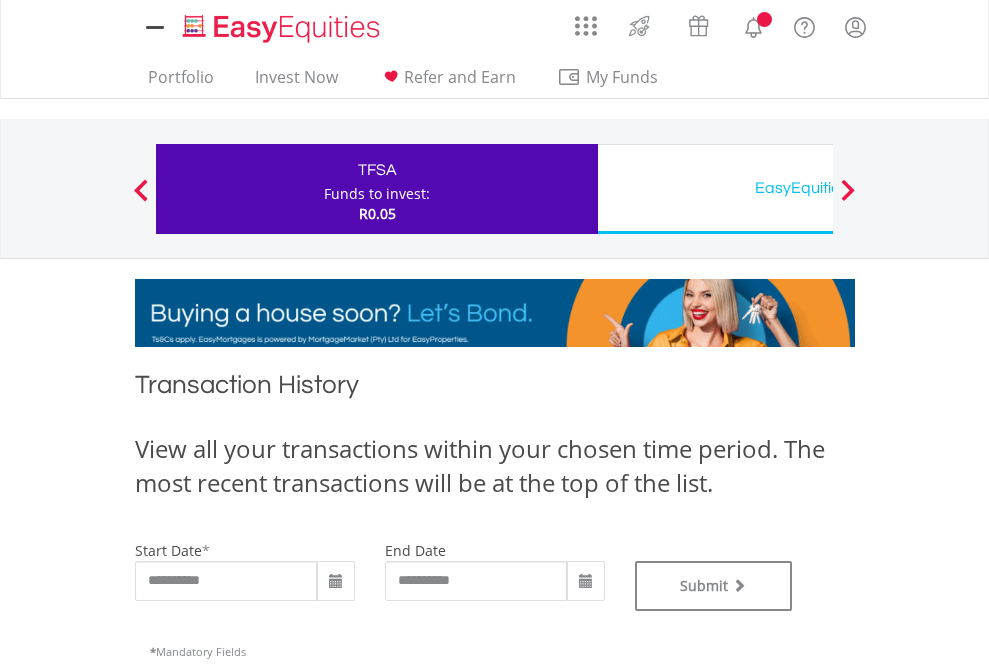 click on "EasyEquities USD" at bounding box center [818, 188] 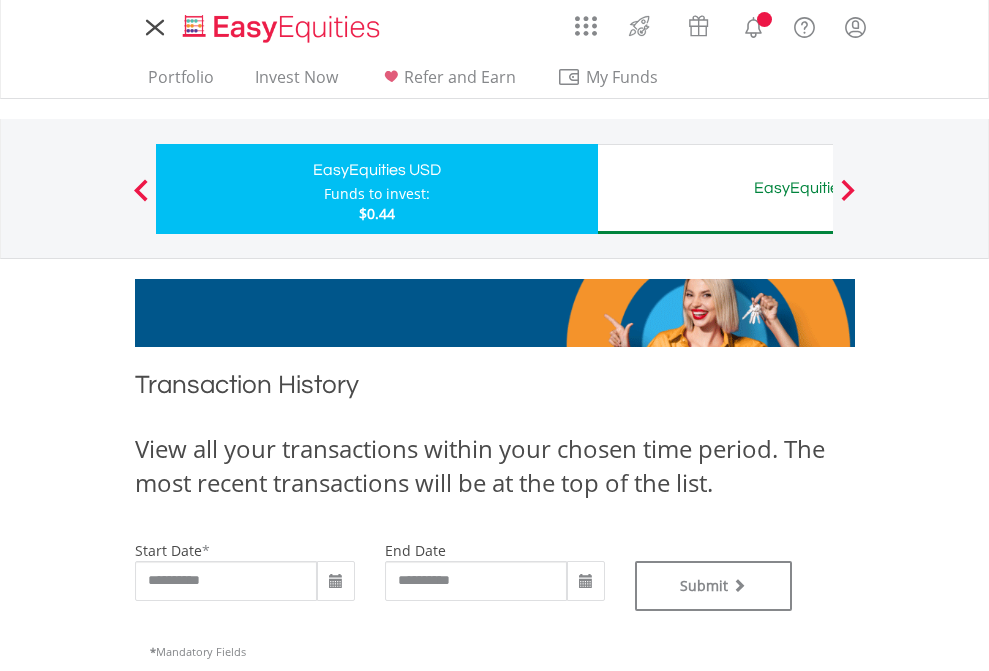 scroll, scrollTop: 0, scrollLeft: 0, axis: both 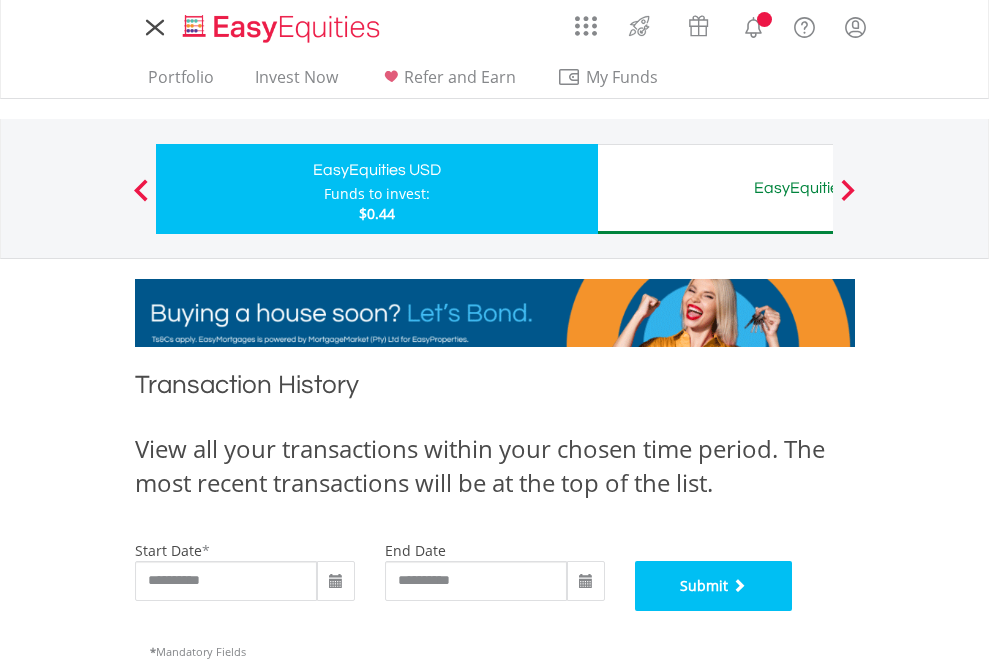 click on "Submit" at bounding box center (714, 586) 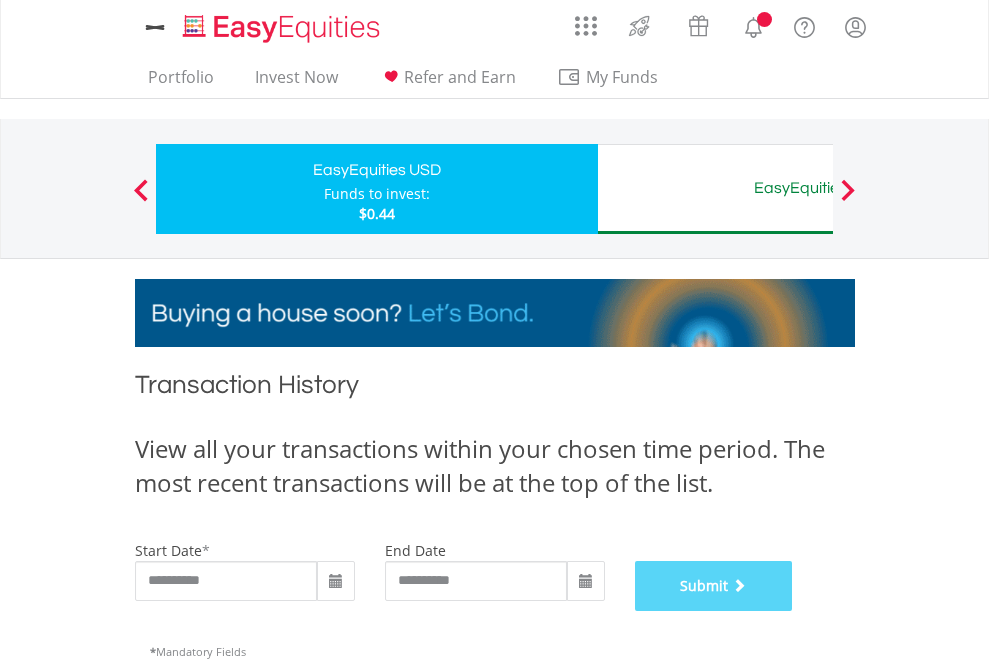 scroll, scrollTop: 811, scrollLeft: 0, axis: vertical 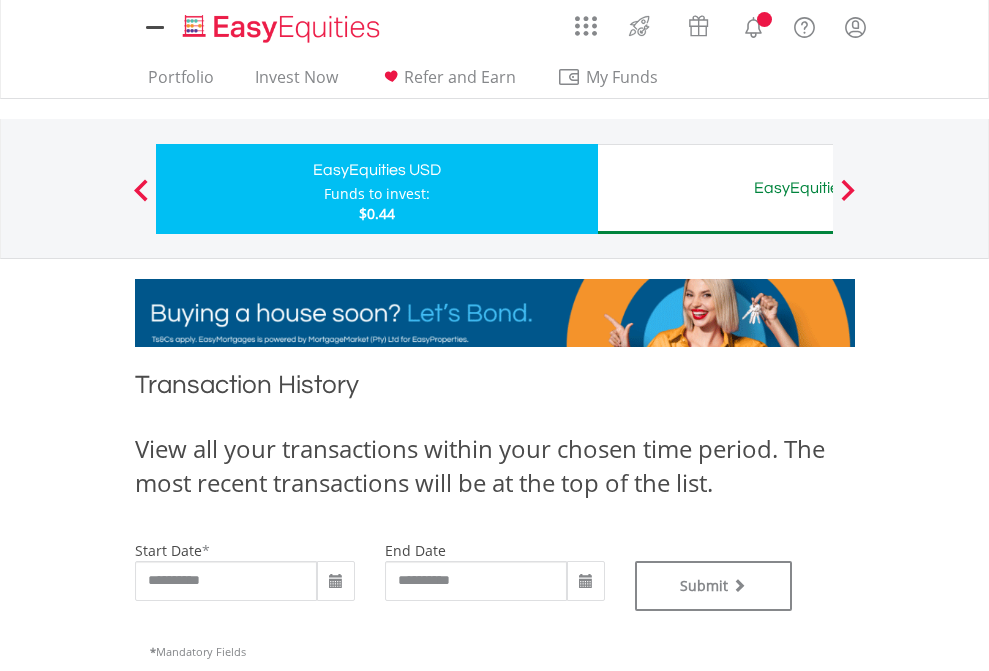click on "EasyEquities AUD" at bounding box center [818, 188] 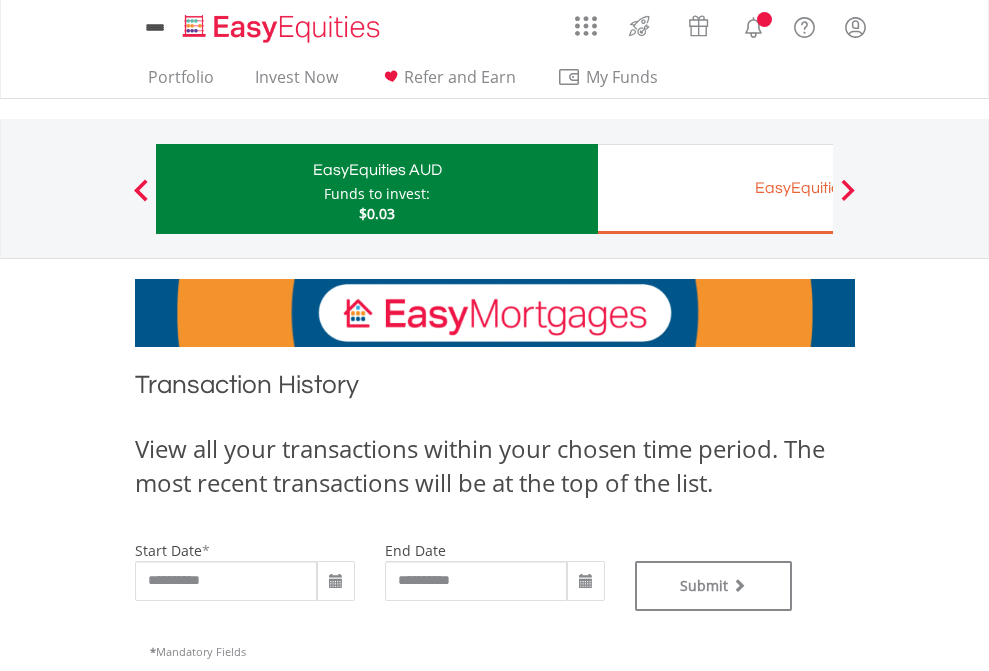 scroll, scrollTop: 0, scrollLeft: 0, axis: both 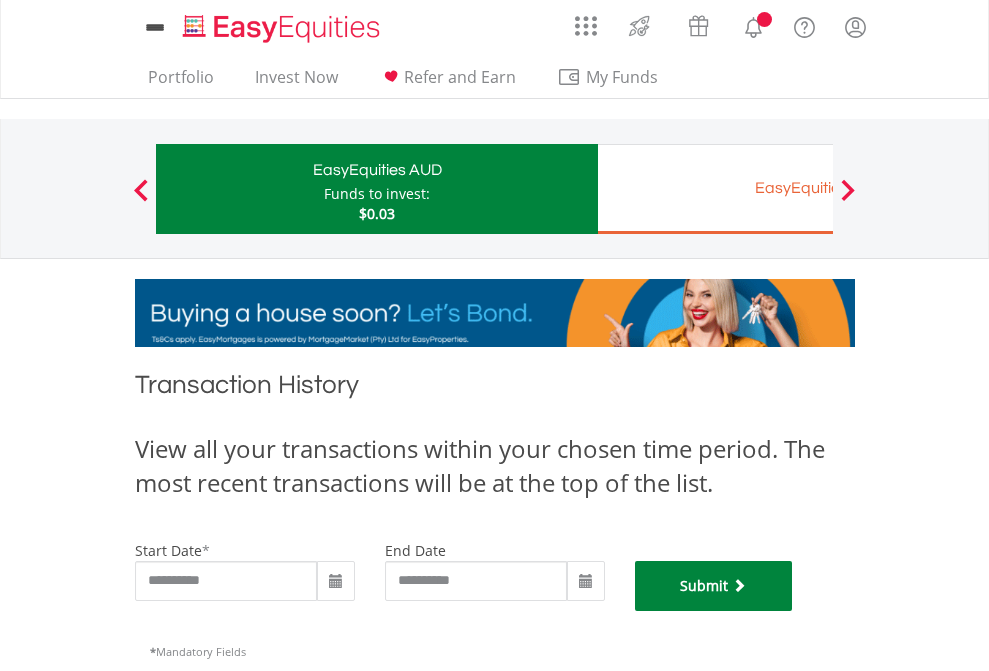 click on "Submit" at bounding box center [714, 586] 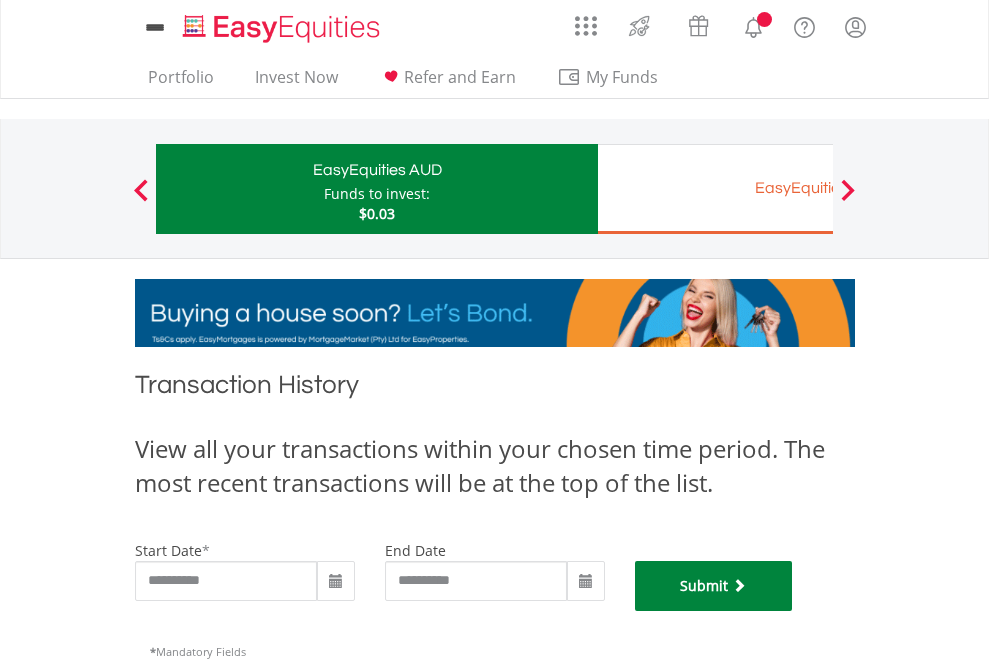 scroll, scrollTop: 811, scrollLeft: 0, axis: vertical 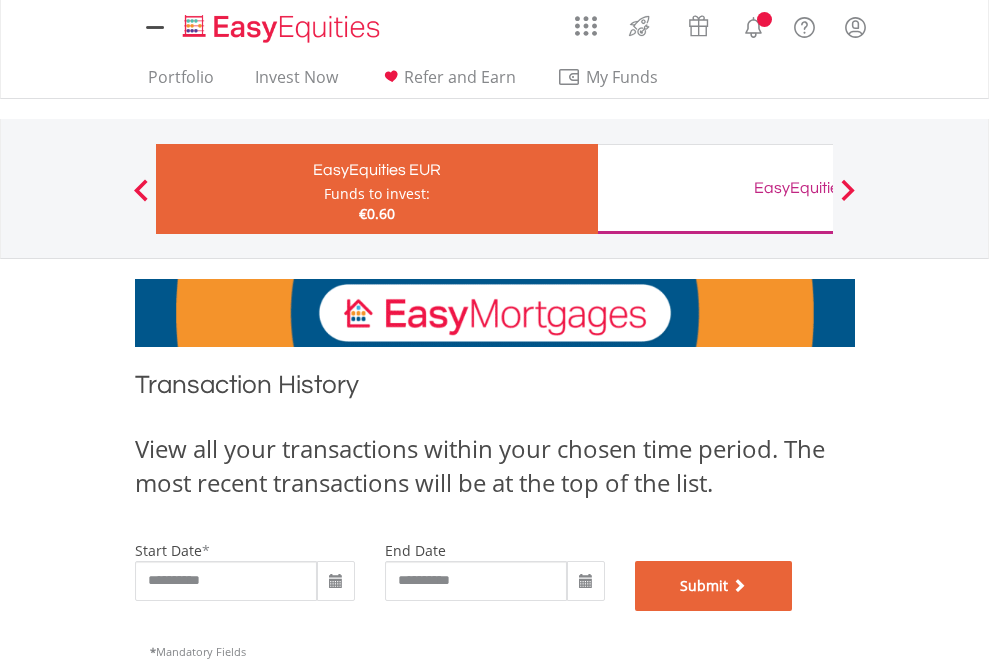 click on "Submit" at bounding box center (714, 586) 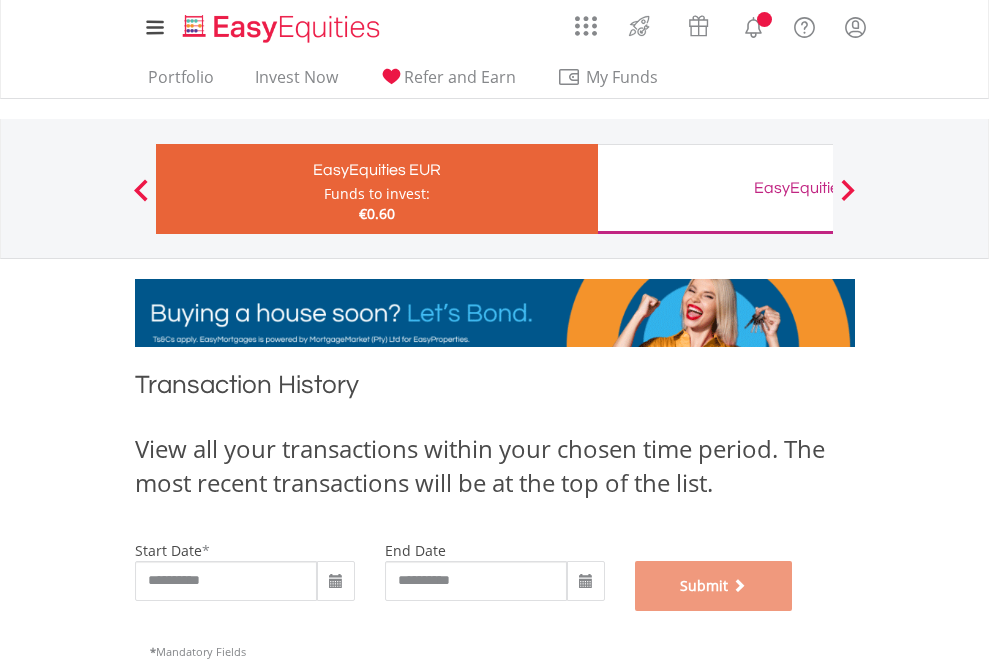 scroll, scrollTop: 811, scrollLeft: 0, axis: vertical 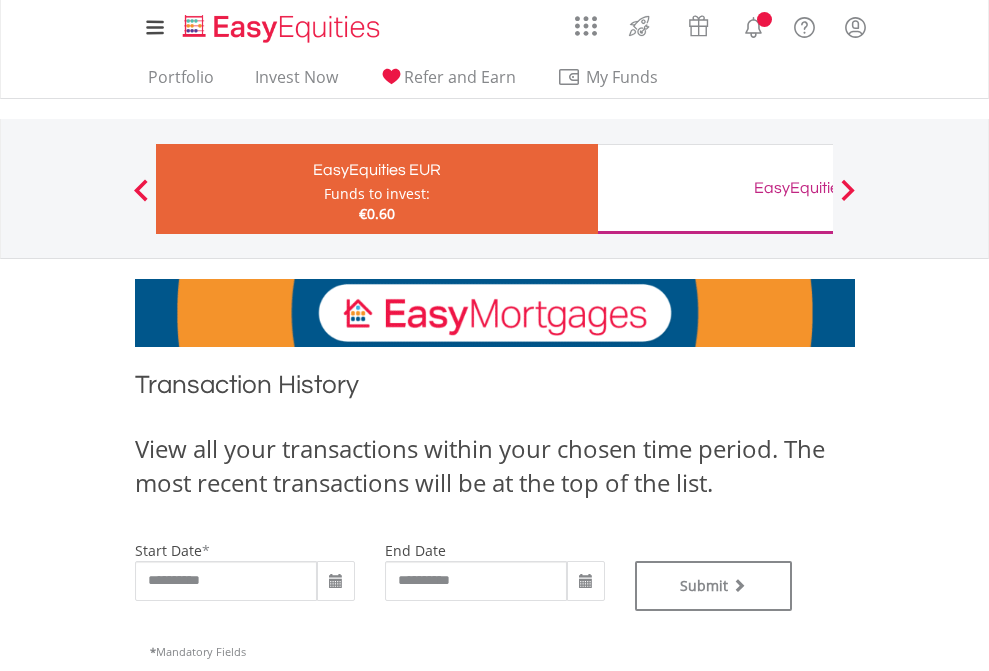 click on "EasyEquities GBP" at bounding box center (818, 188) 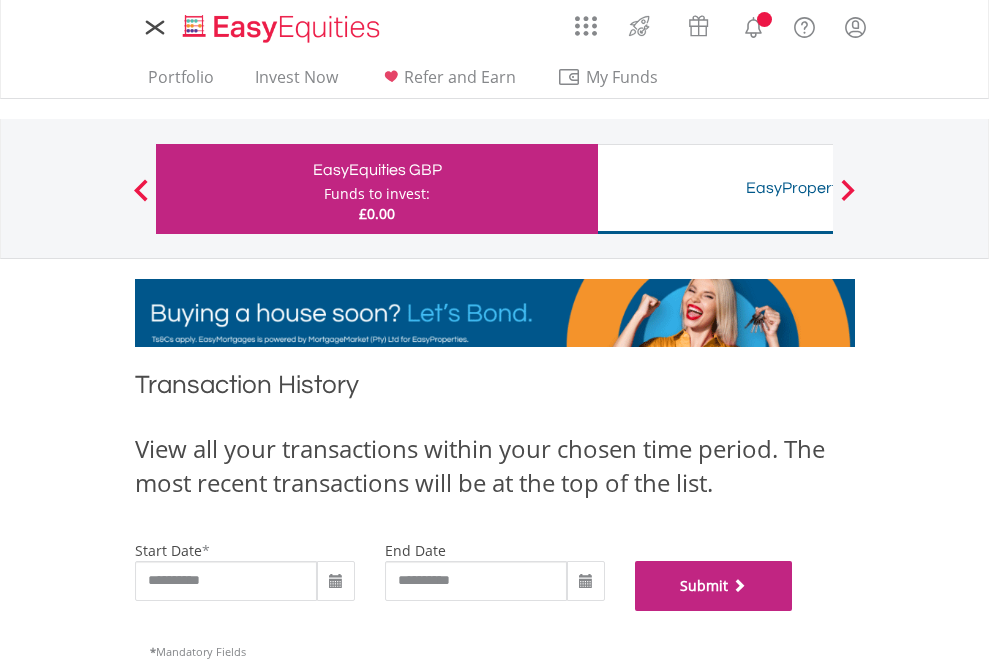 click on "Submit" at bounding box center [714, 586] 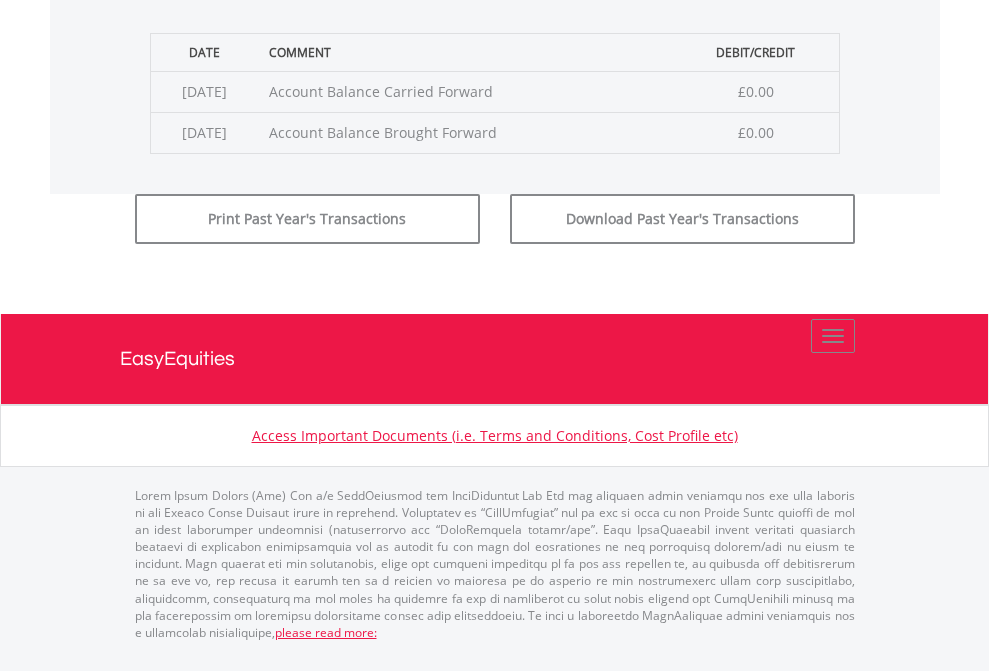 scroll, scrollTop: 811, scrollLeft: 0, axis: vertical 